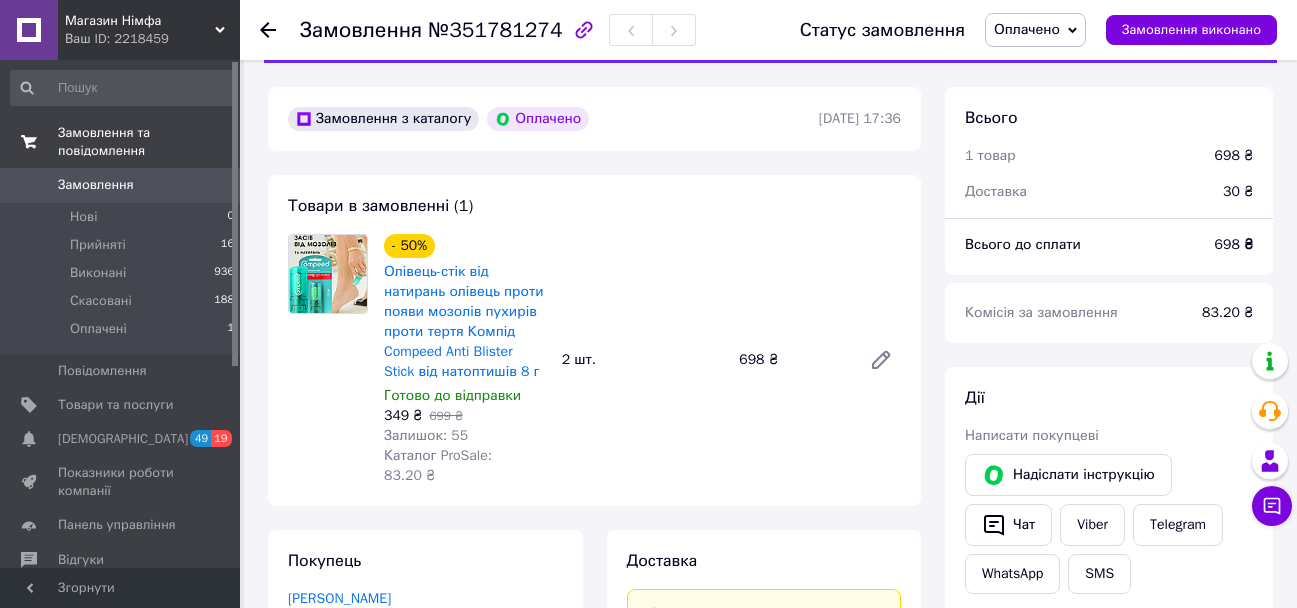 scroll, scrollTop: 0, scrollLeft: 0, axis: both 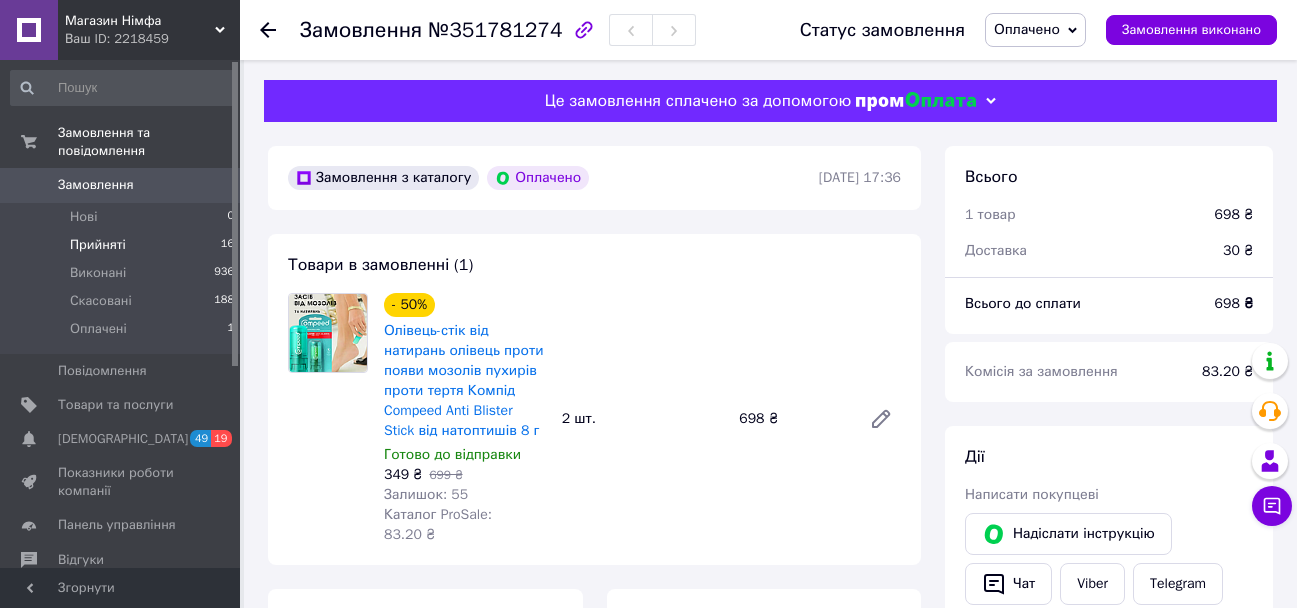 click on "Прийняті 16" at bounding box center [123, 245] 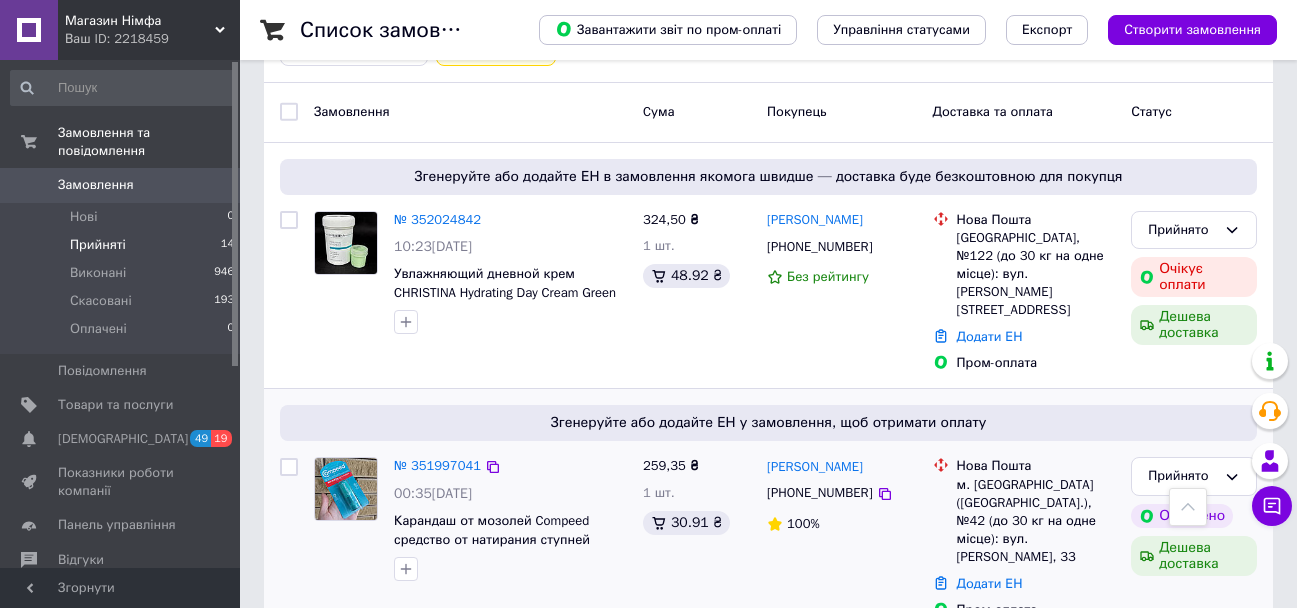 scroll, scrollTop: 300, scrollLeft: 0, axis: vertical 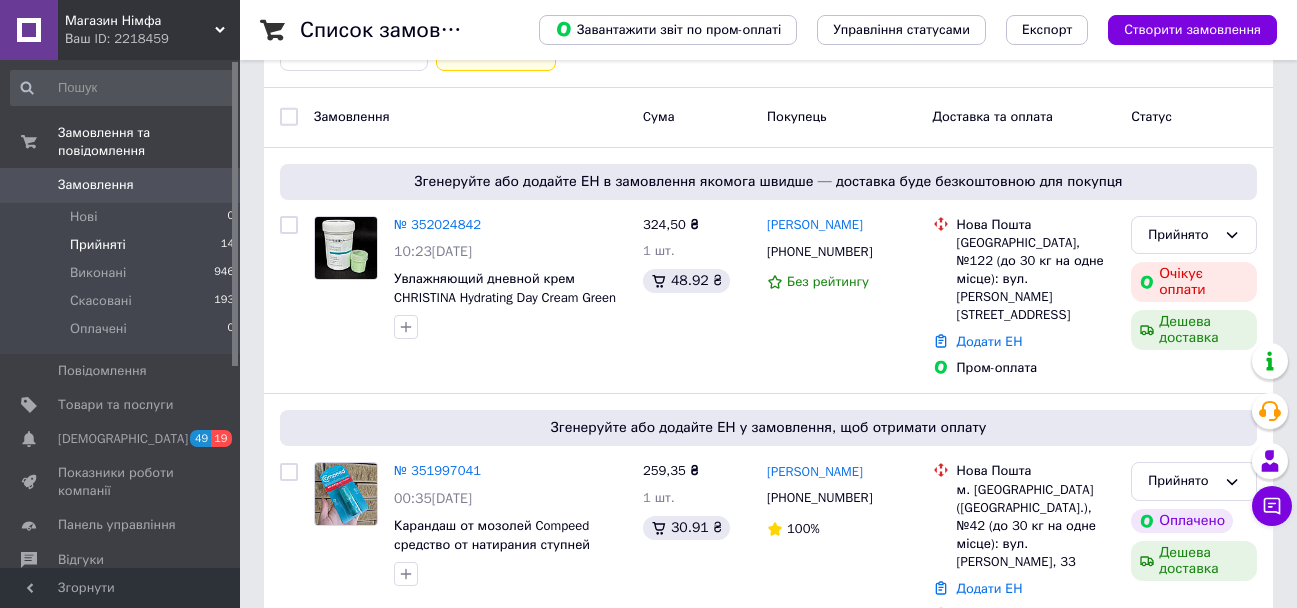 click on "Прийняті" at bounding box center (98, 245) 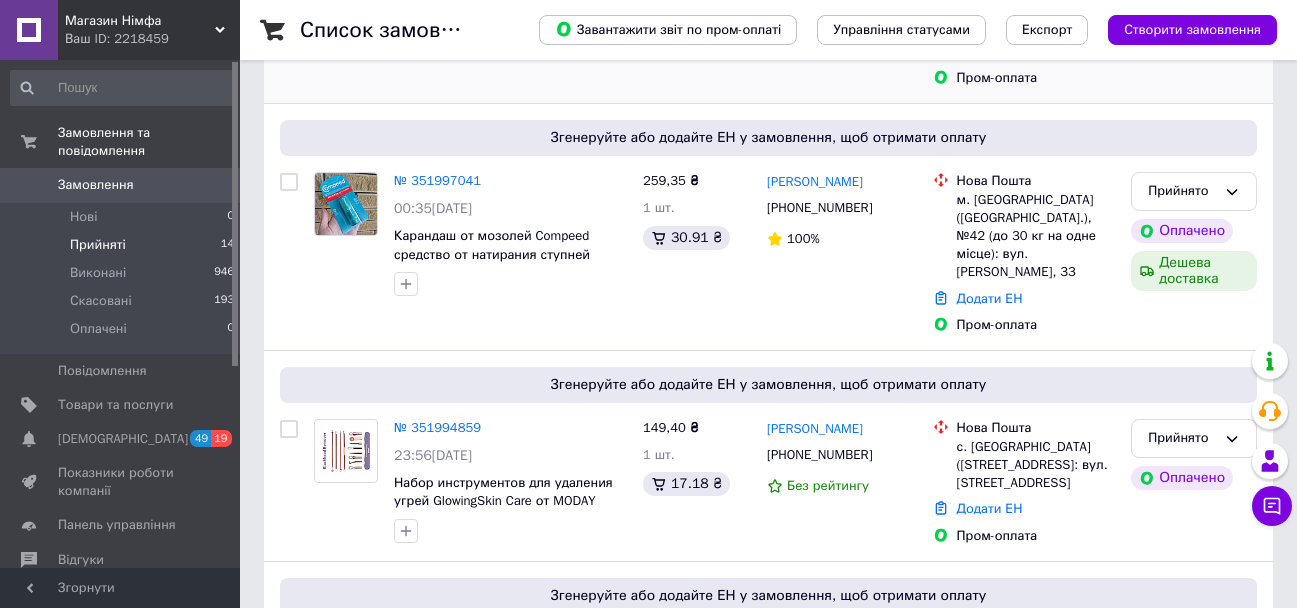 scroll, scrollTop: 600, scrollLeft: 0, axis: vertical 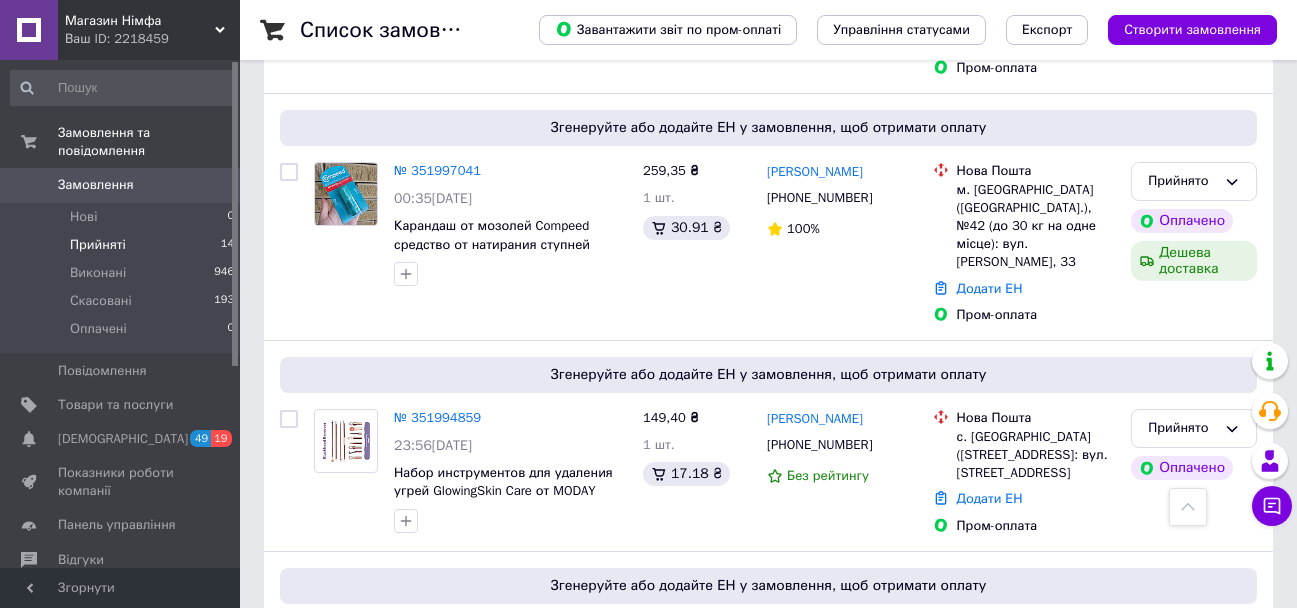 click on "Прийняті" at bounding box center [98, 245] 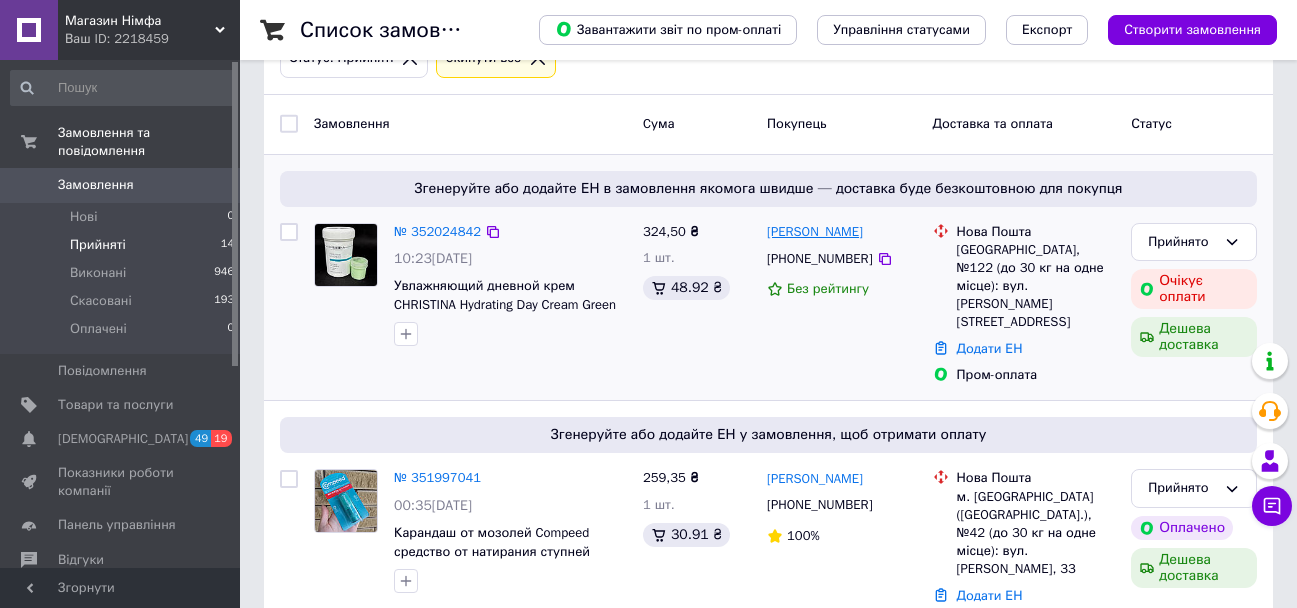 scroll, scrollTop: 300, scrollLeft: 0, axis: vertical 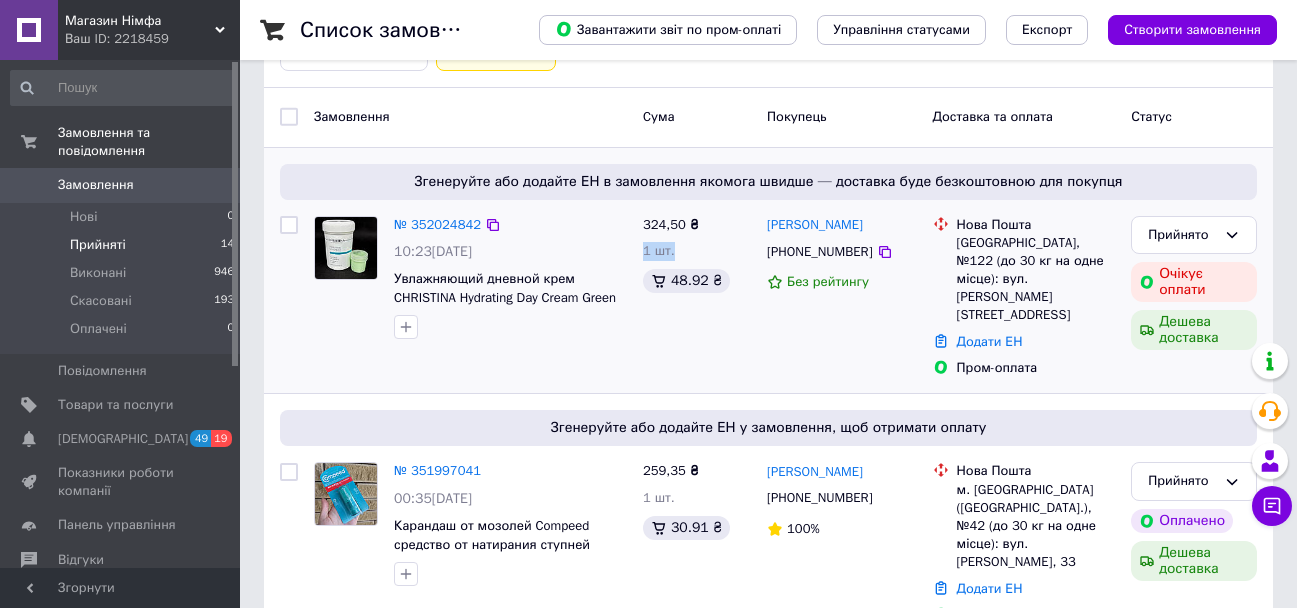 drag, startPoint x: 758, startPoint y: 228, endPoint x: 733, endPoint y: 241, distance: 28.178005 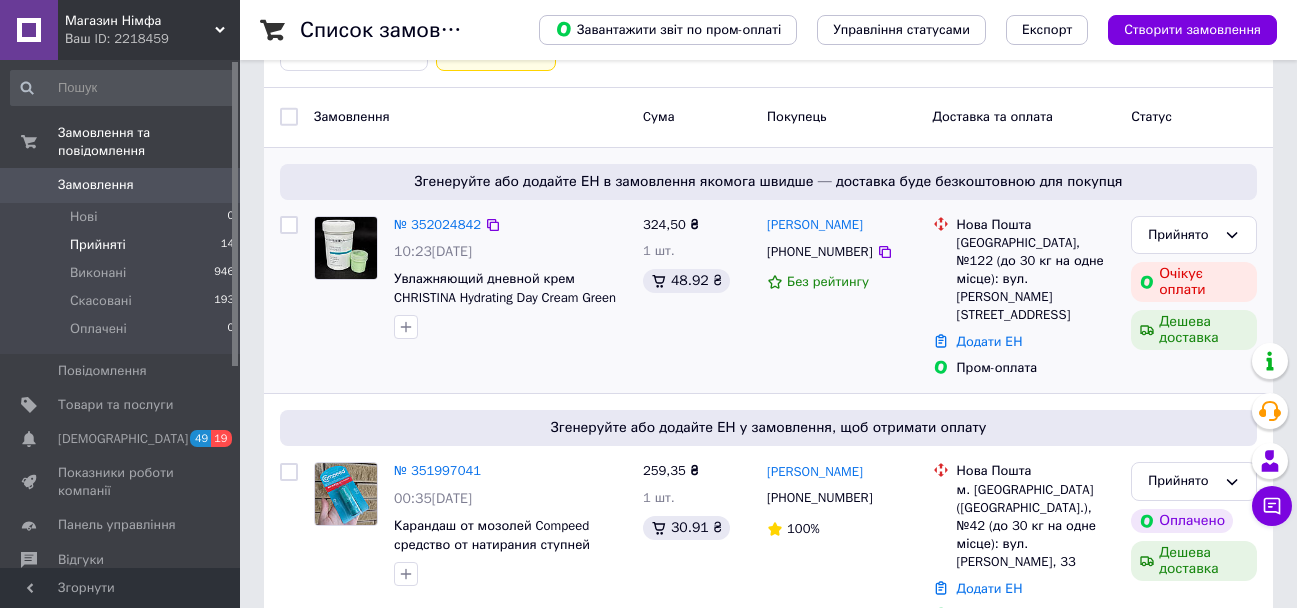 click on "[PERSON_NAME]" at bounding box center (842, 225) 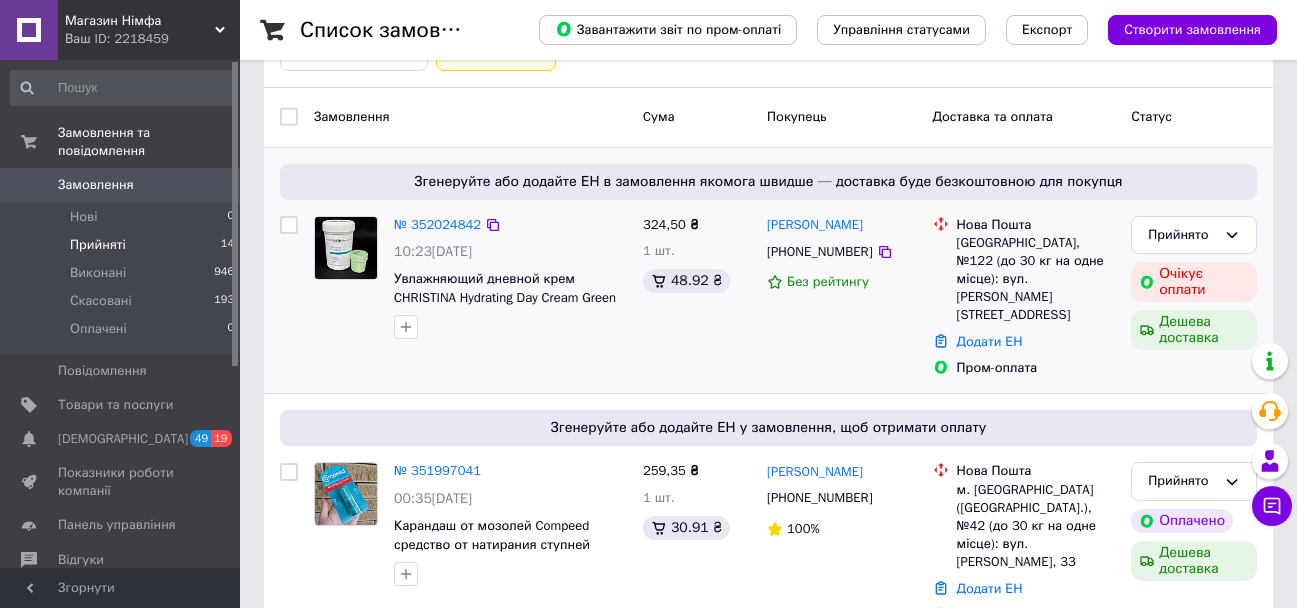 drag, startPoint x: 902, startPoint y: 226, endPoint x: 763, endPoint y: 227, distance: 139.0036 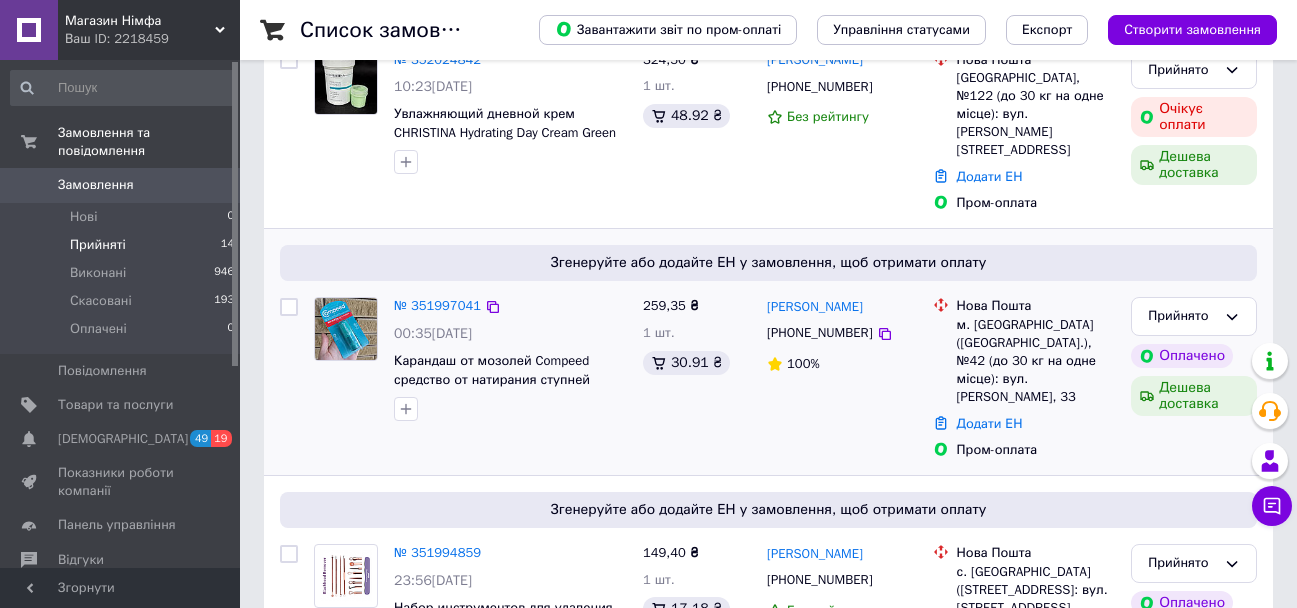 scroll, scrollTop: 500, scrollLeft: 0, axis: vertical 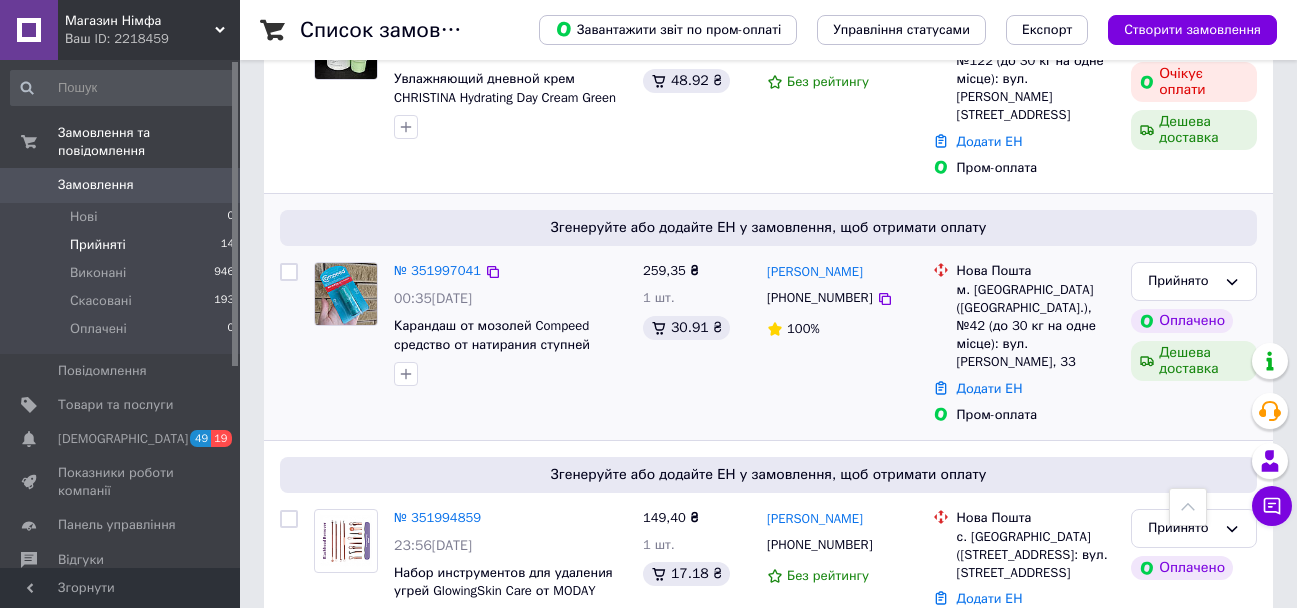 click on "259,35 ₴ 1 шт. 30.91 ₴" at bounding box center (697, 343) 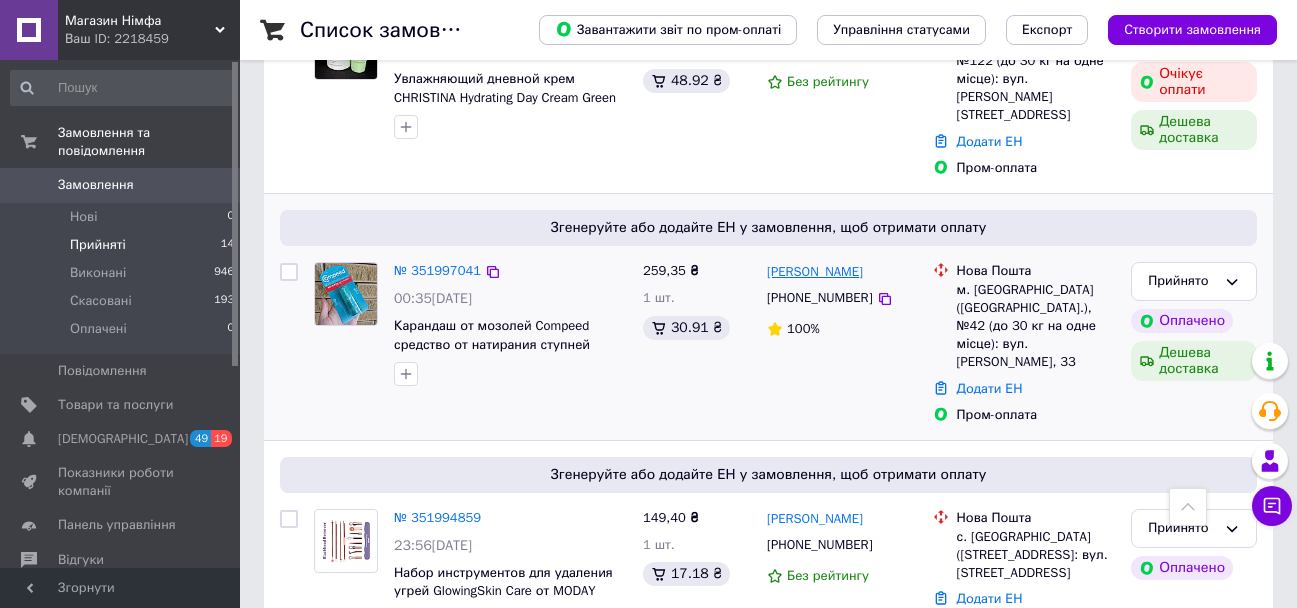 copy on "[PERSON_NAME]" 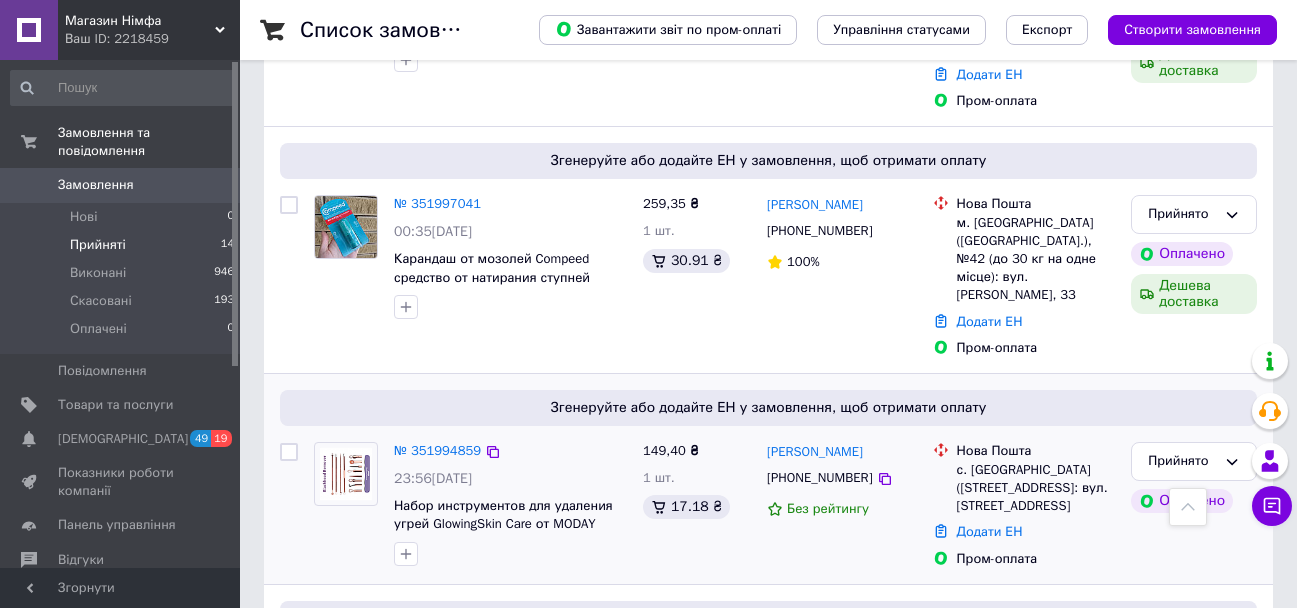 scroll, scrollTop: 600, scrollLeft: 0, axis: vertical 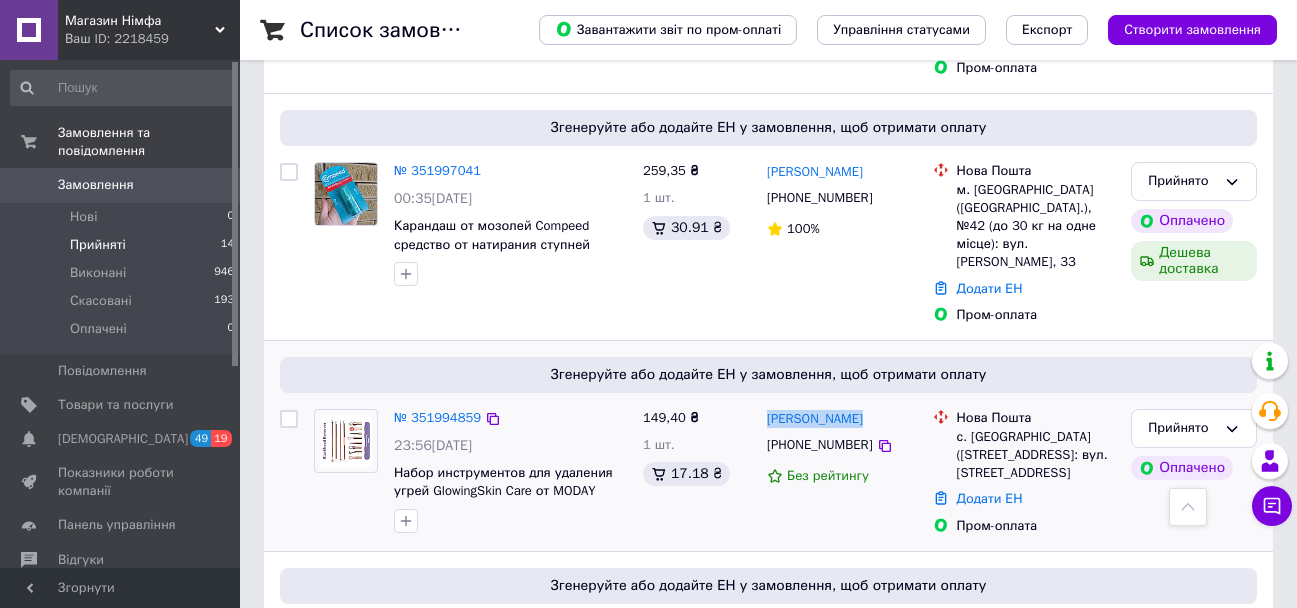 drag, startPoint x: 873, startPoint y: 378, endPoint x: 764, endPoint y: 371, distance: 109.22454 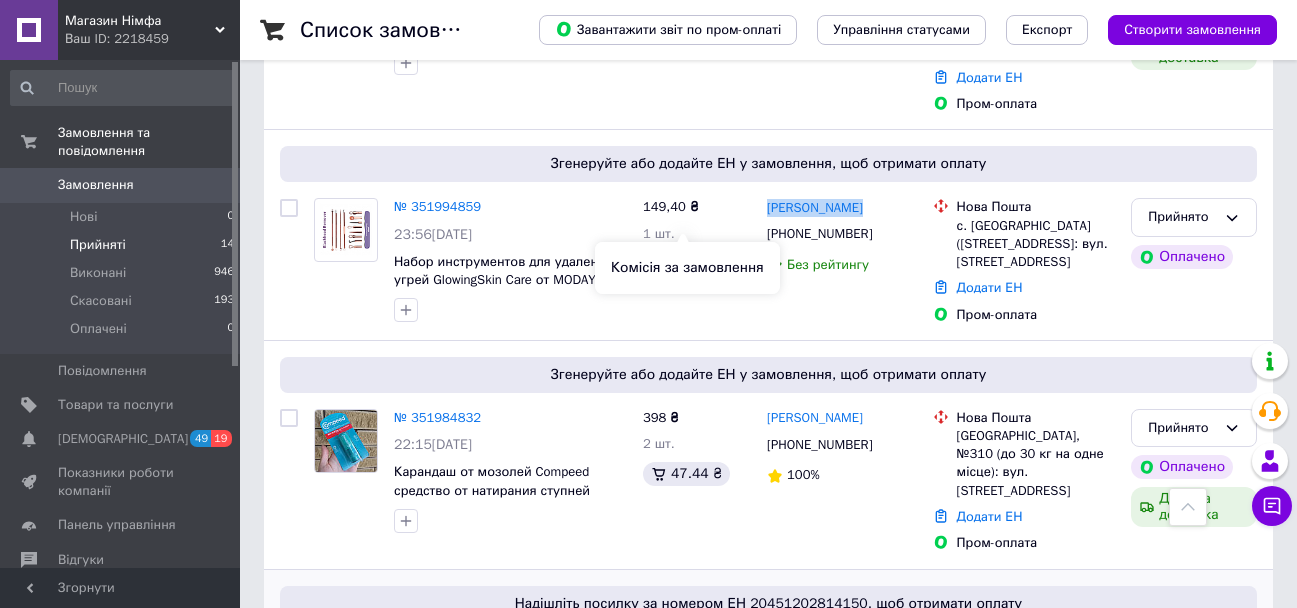 scroll, scrollTop: 1000, scrollLeft: 0, axis: vertical 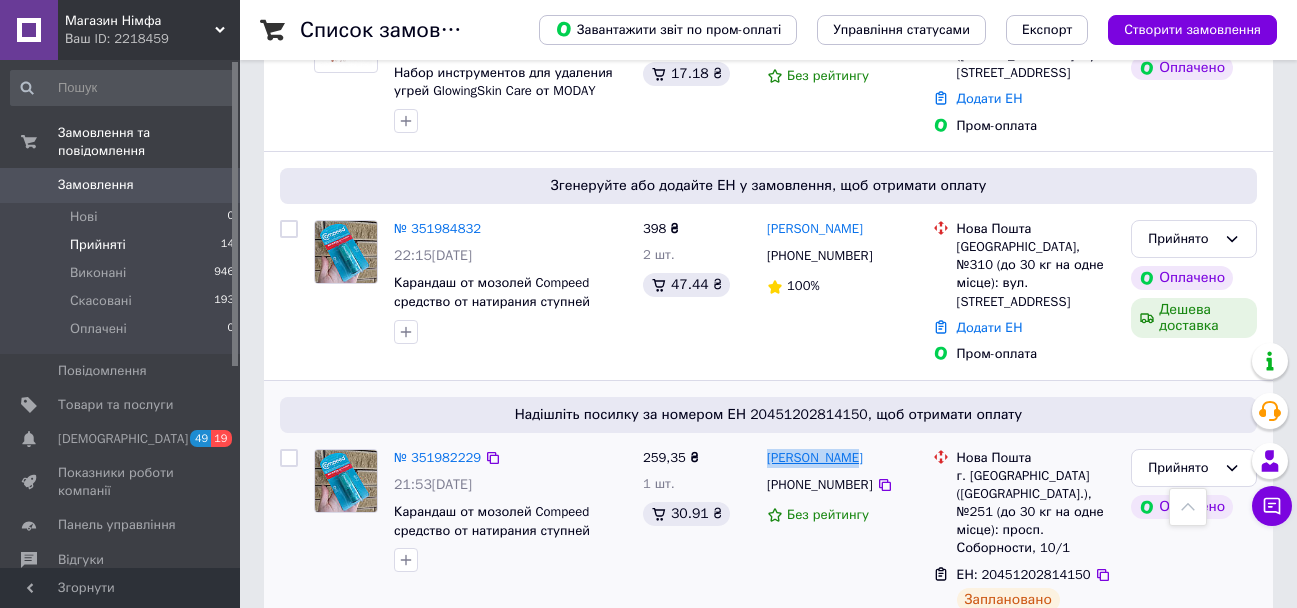 drag, startPoint x: 901, startPoint y: 391, endPoint x: 768, endPoint y: 393, distance: 133.01503 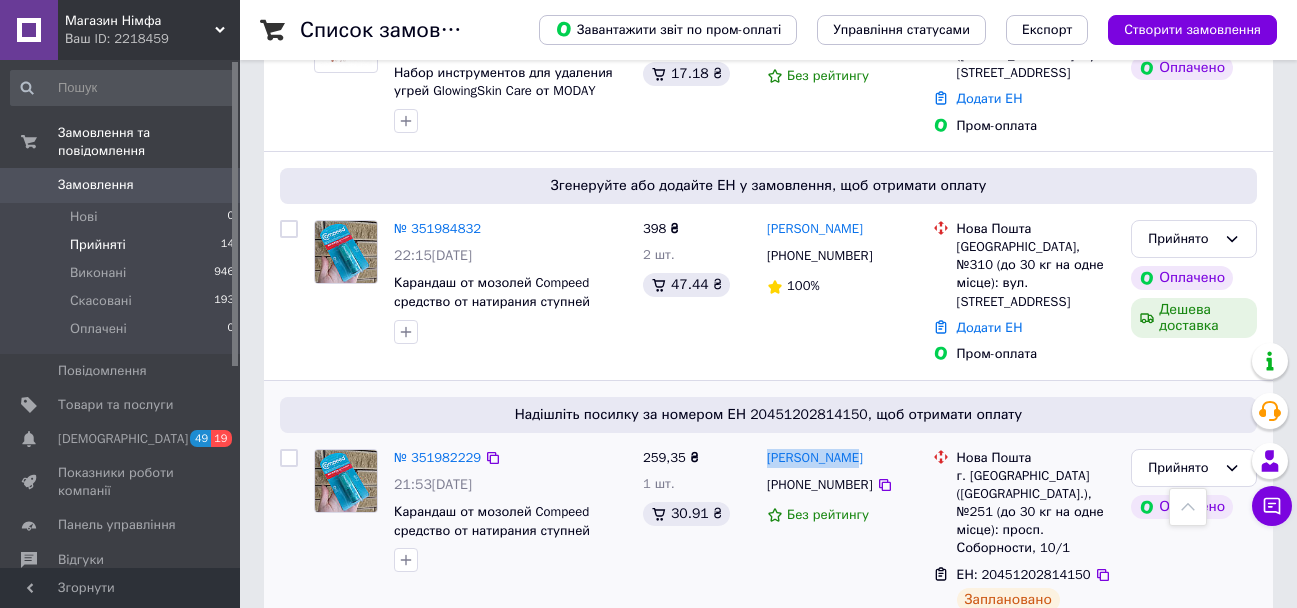 copy on "[PERSON_NAME]" 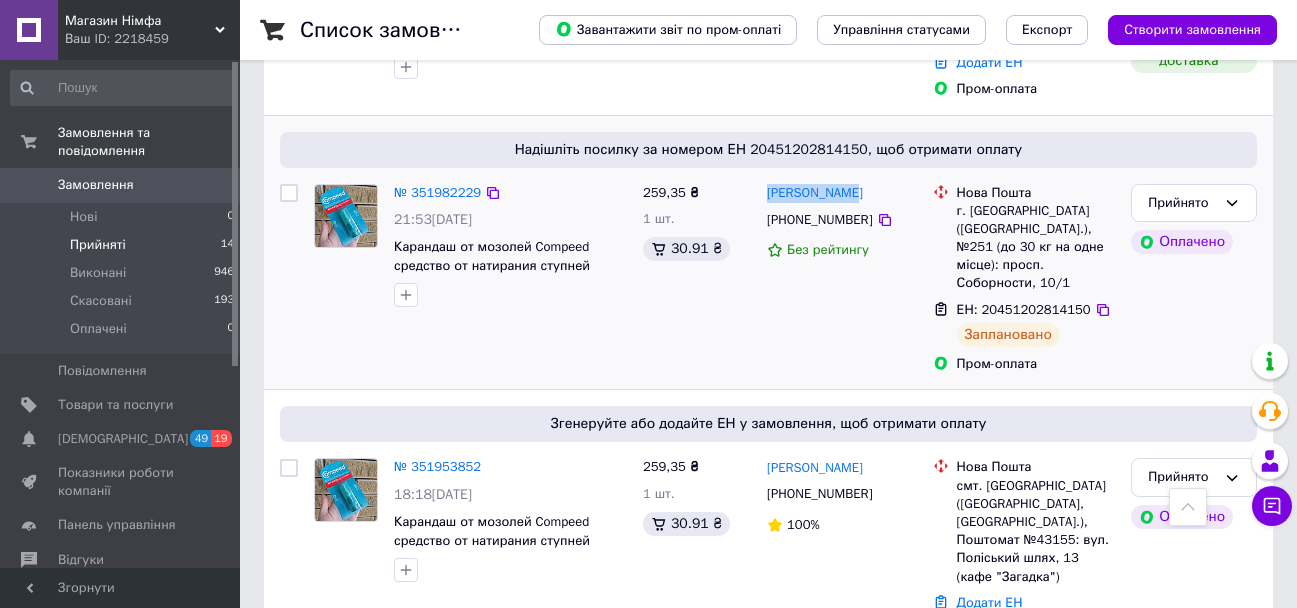 scroll, scrollTop: 1300, scrollLeft: 0, axis: vertical 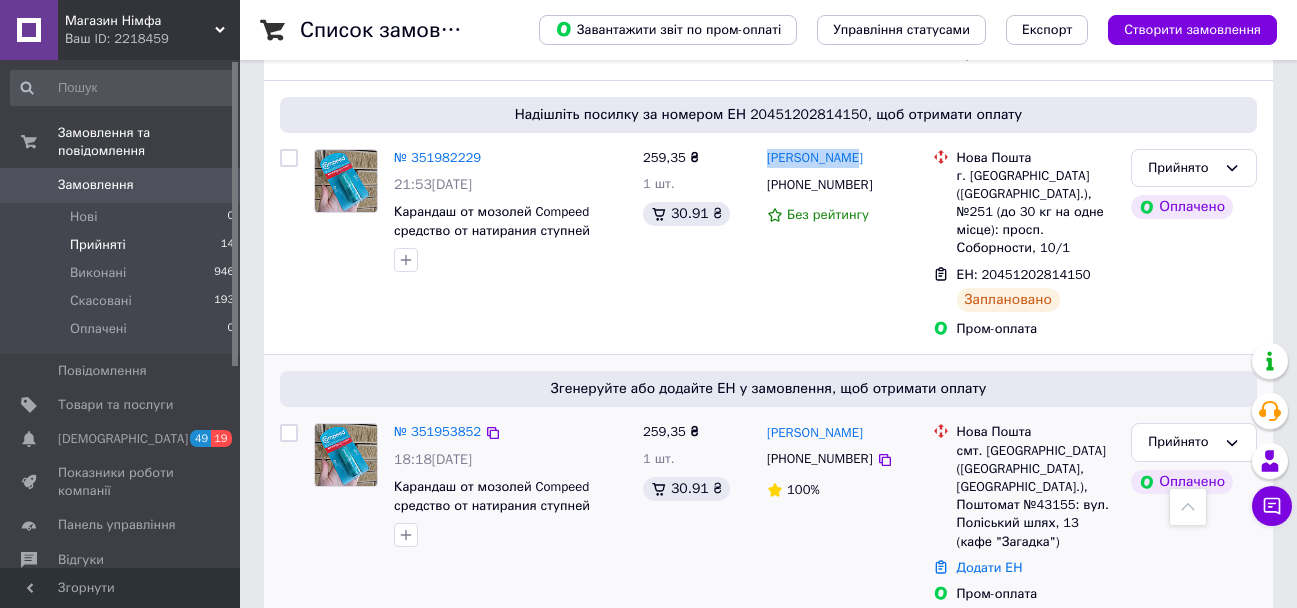 drag, startPoint x: 863, startPoint y: 352, endPoint x: 764, endPoint y: 357, distance: 99.12618 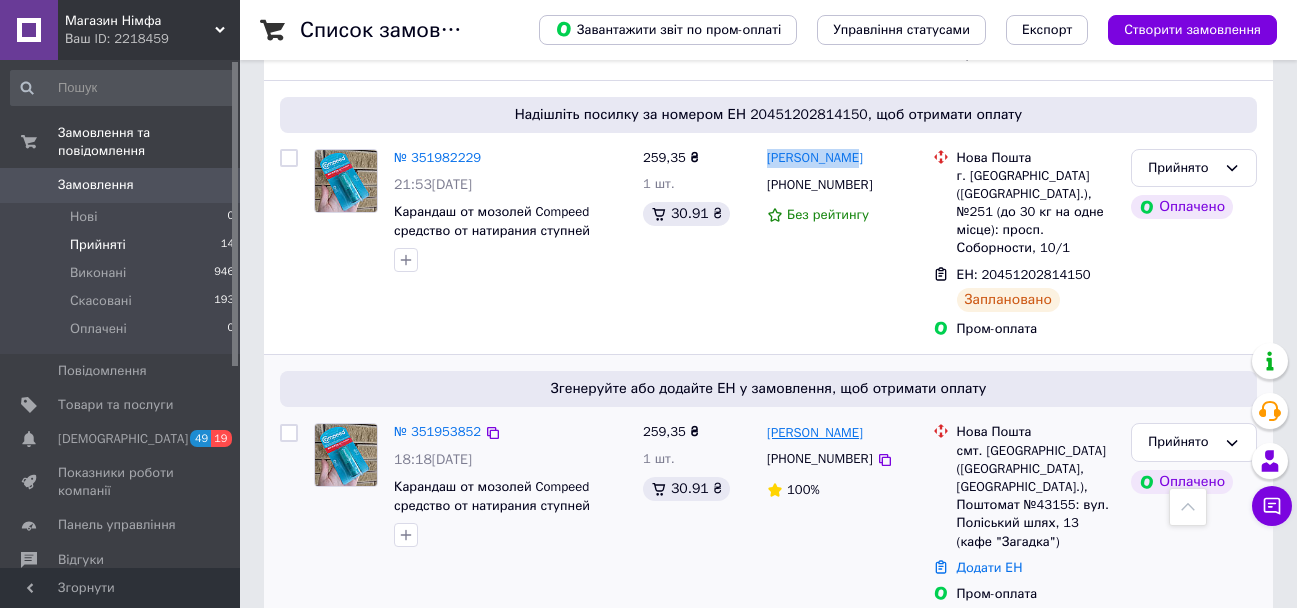 copy on "[PERSON_NAME]" 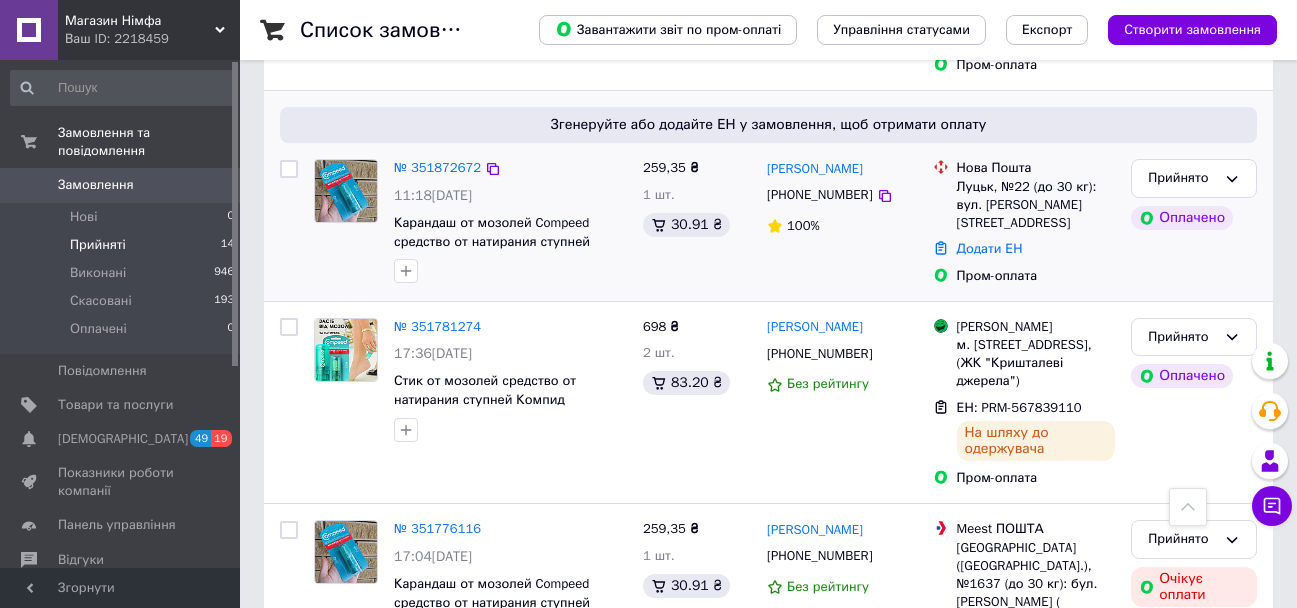 scroll, scrollTop: 2100, scrollLeft: 0, axis: vertical 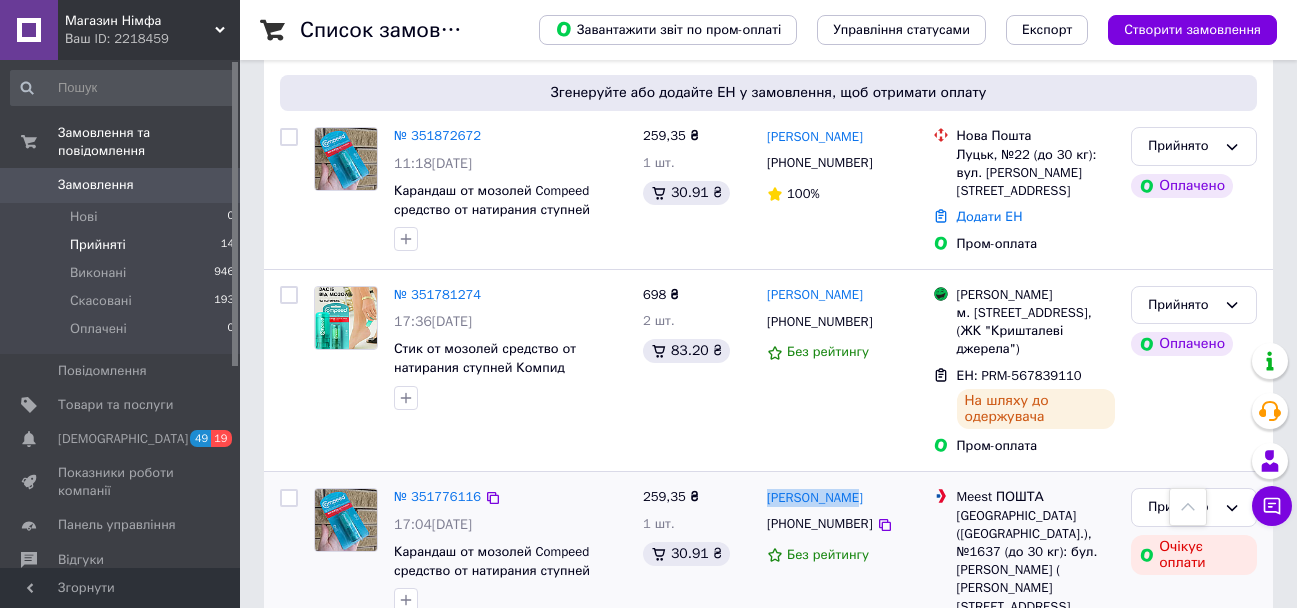 drag, startPoint x: 859, startPoint y: 378, endPoint x: 764, endPoint y: 375, distance: 95.047356 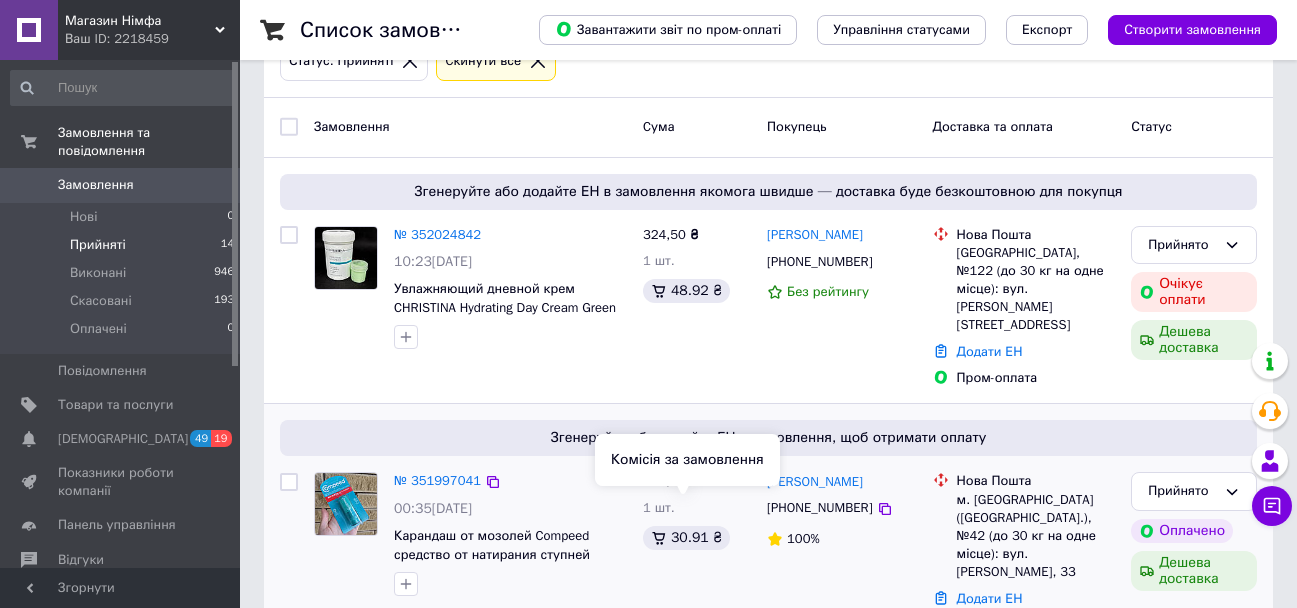 scroll, scrollTop: 300, scrollLeft: 0, axis: vertical 